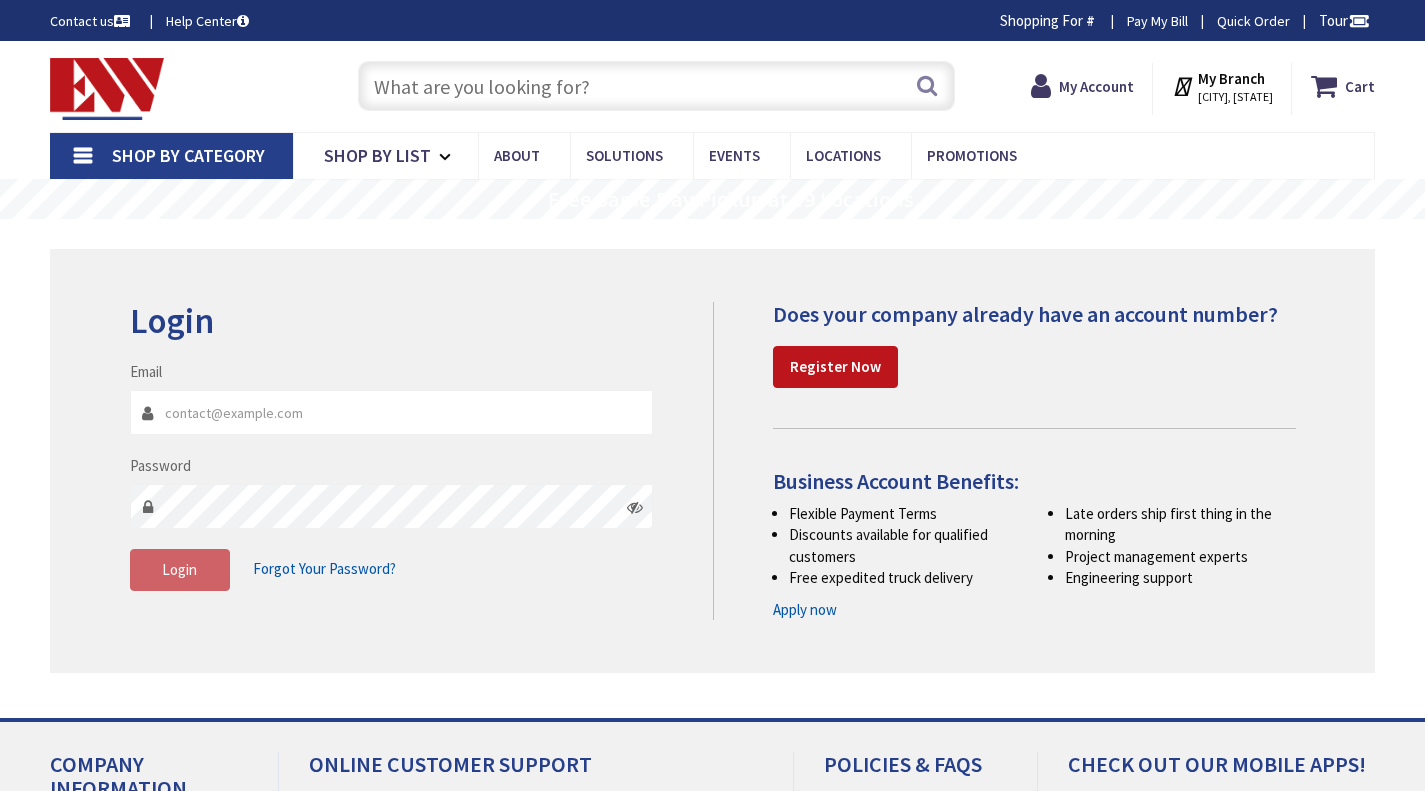 scroll, scrollTop: 0, scrollLeft: 0, axis: both 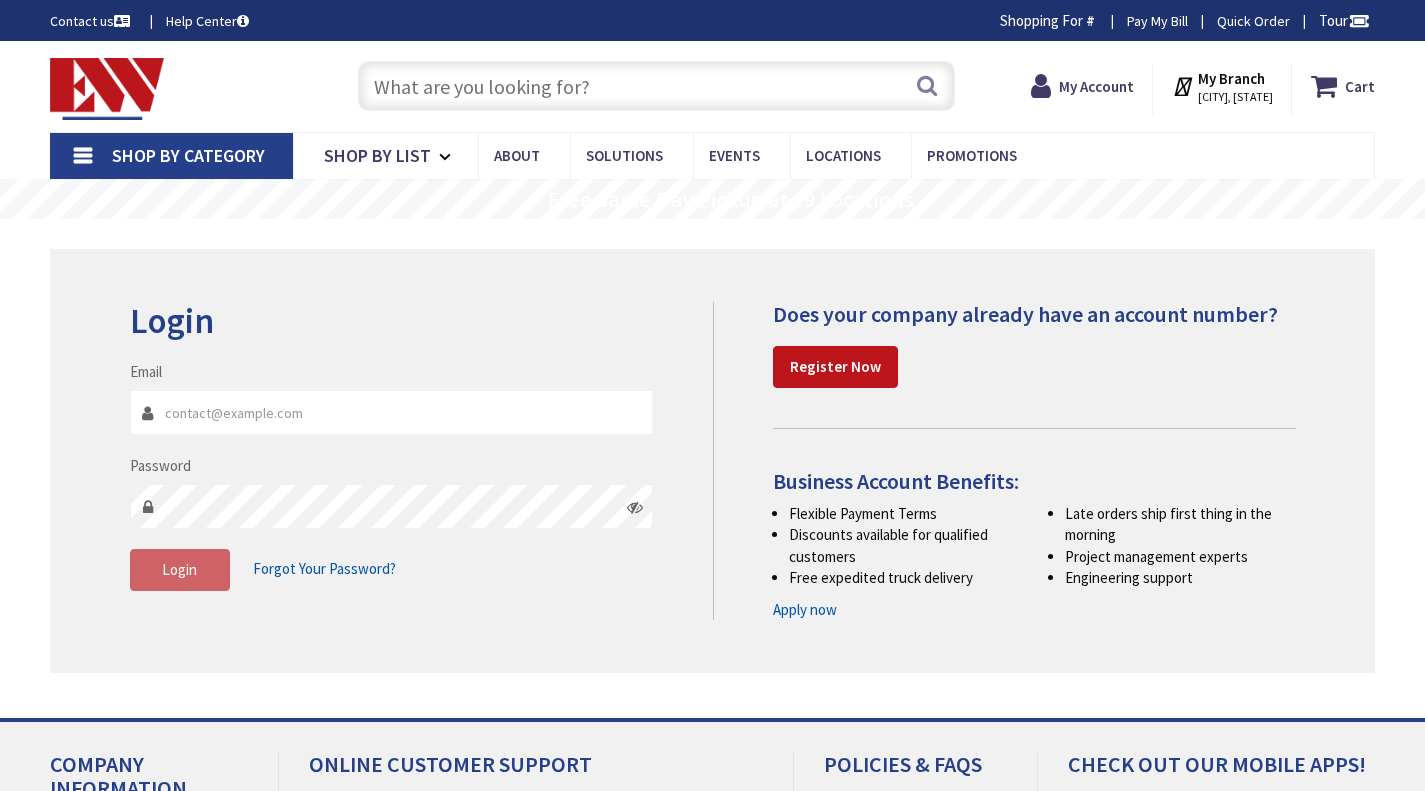 click on "Email" at bounding box center [391, 412] 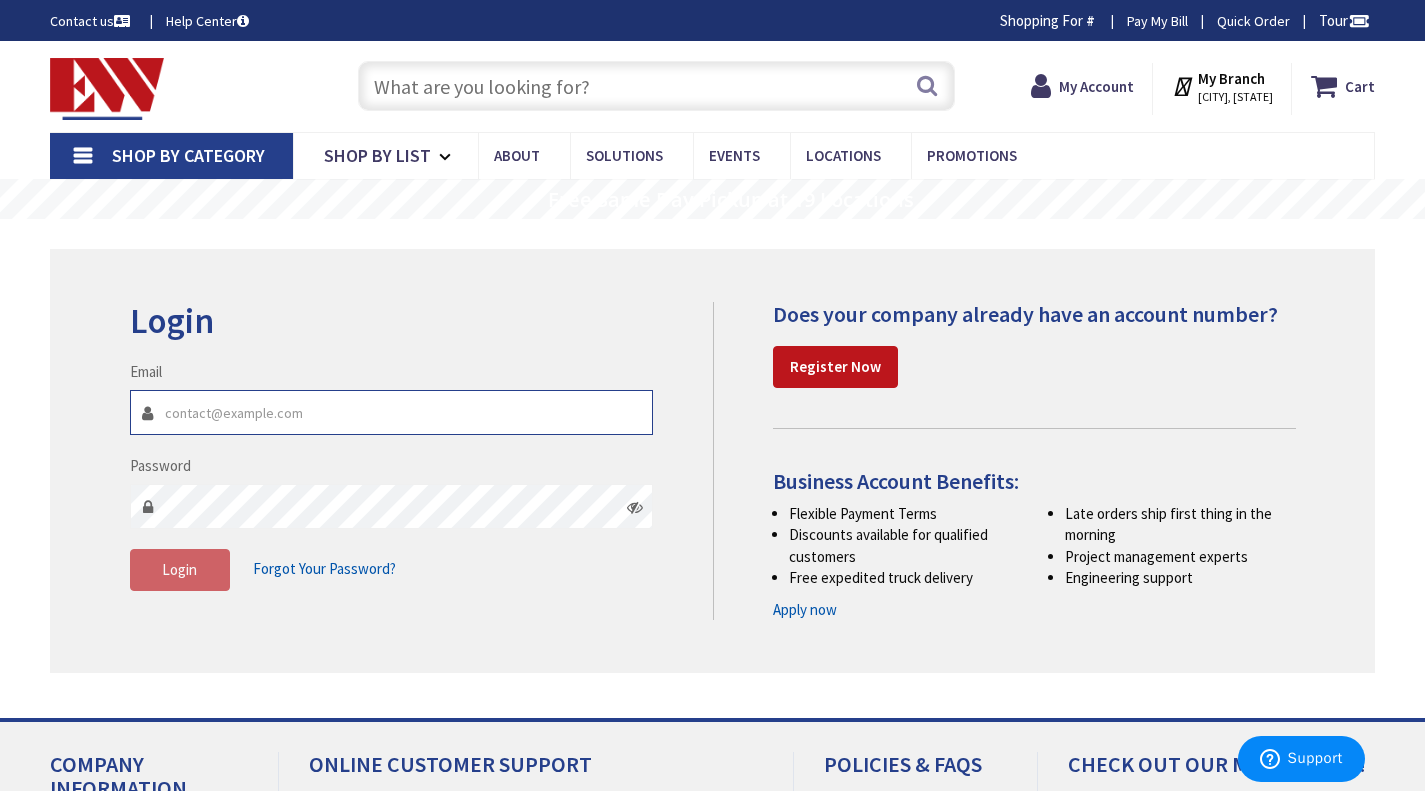 scroll, scrollTop: 0, scrollLeft: 0, axis: both 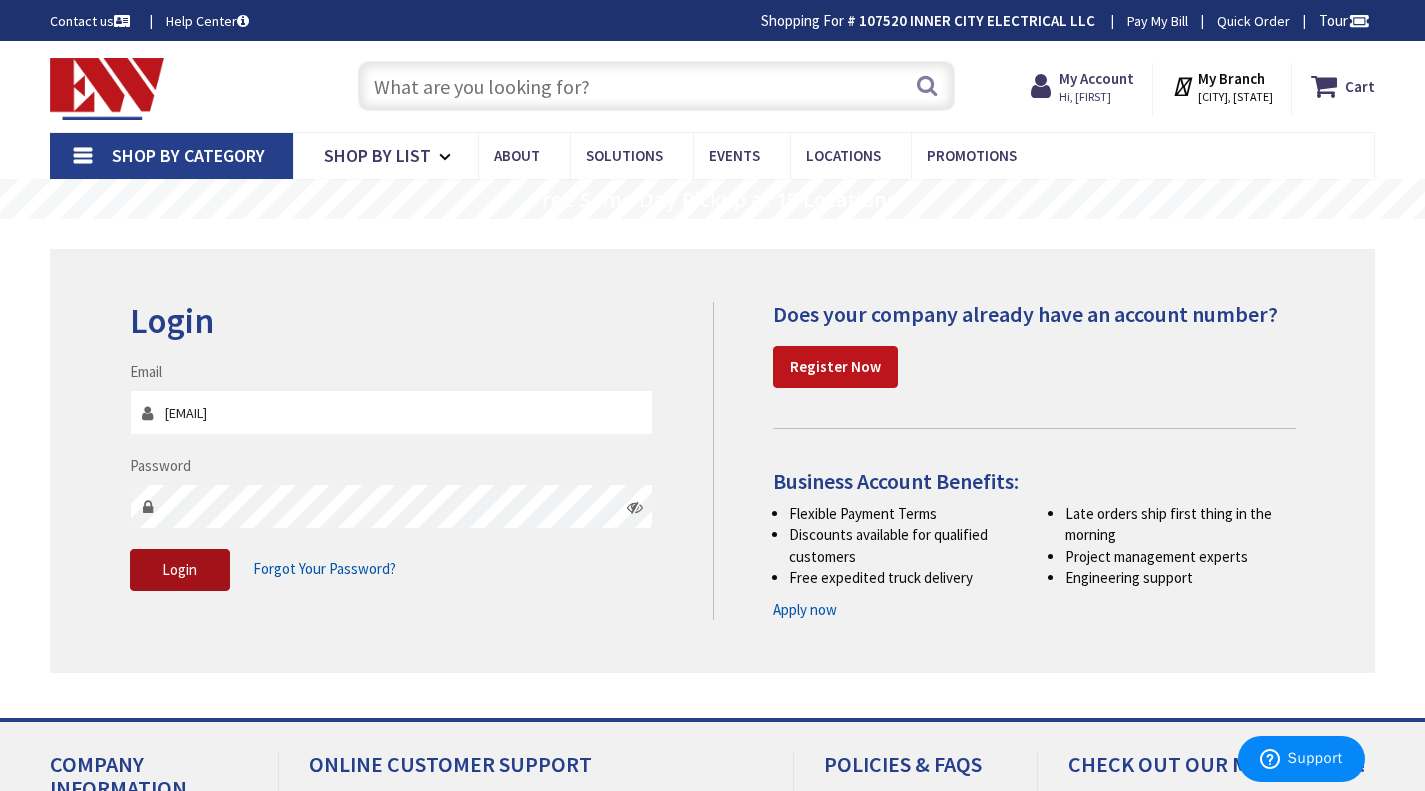 click on "Login" at bounding box center [179, 569] 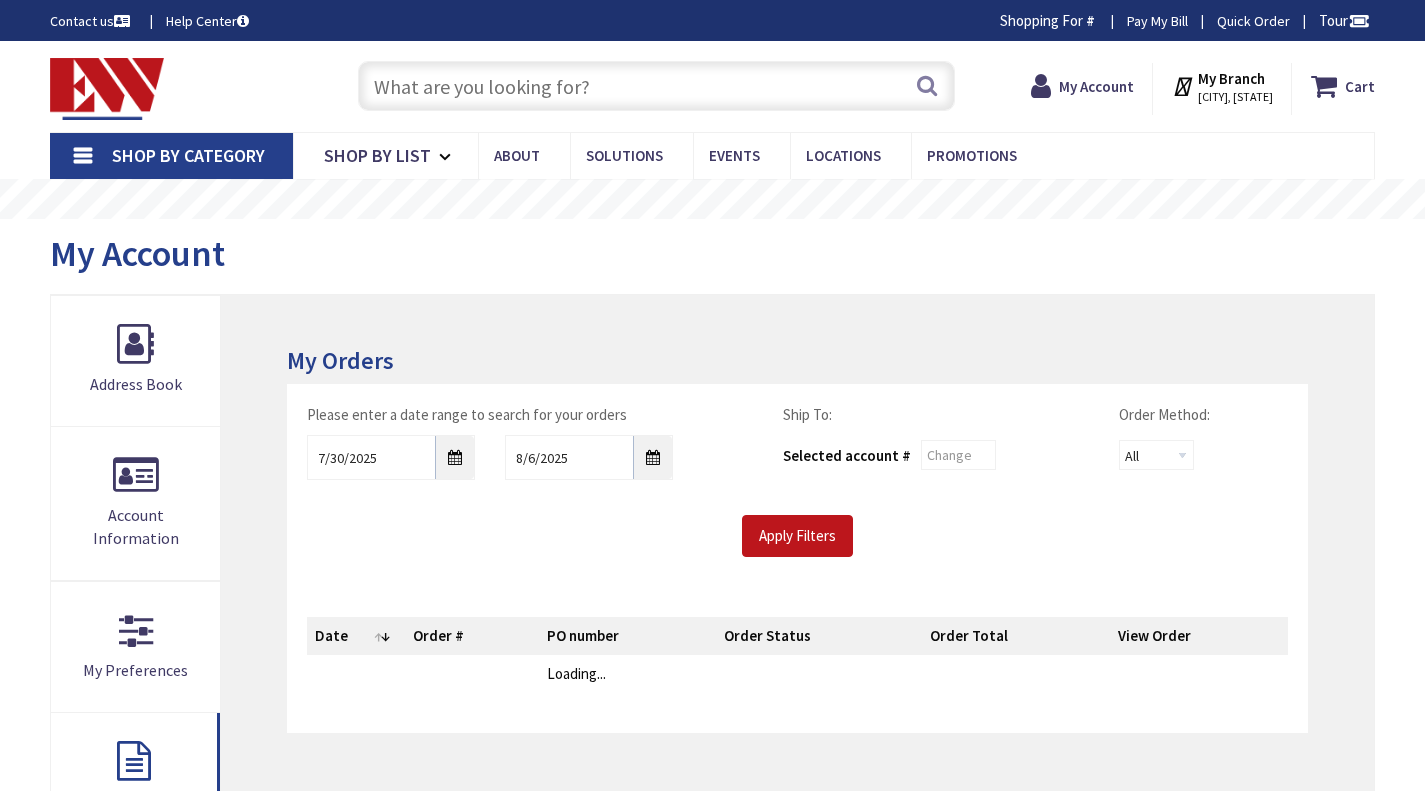 scroll, scrollTop: 0, scrollLeft: 0, axis: both 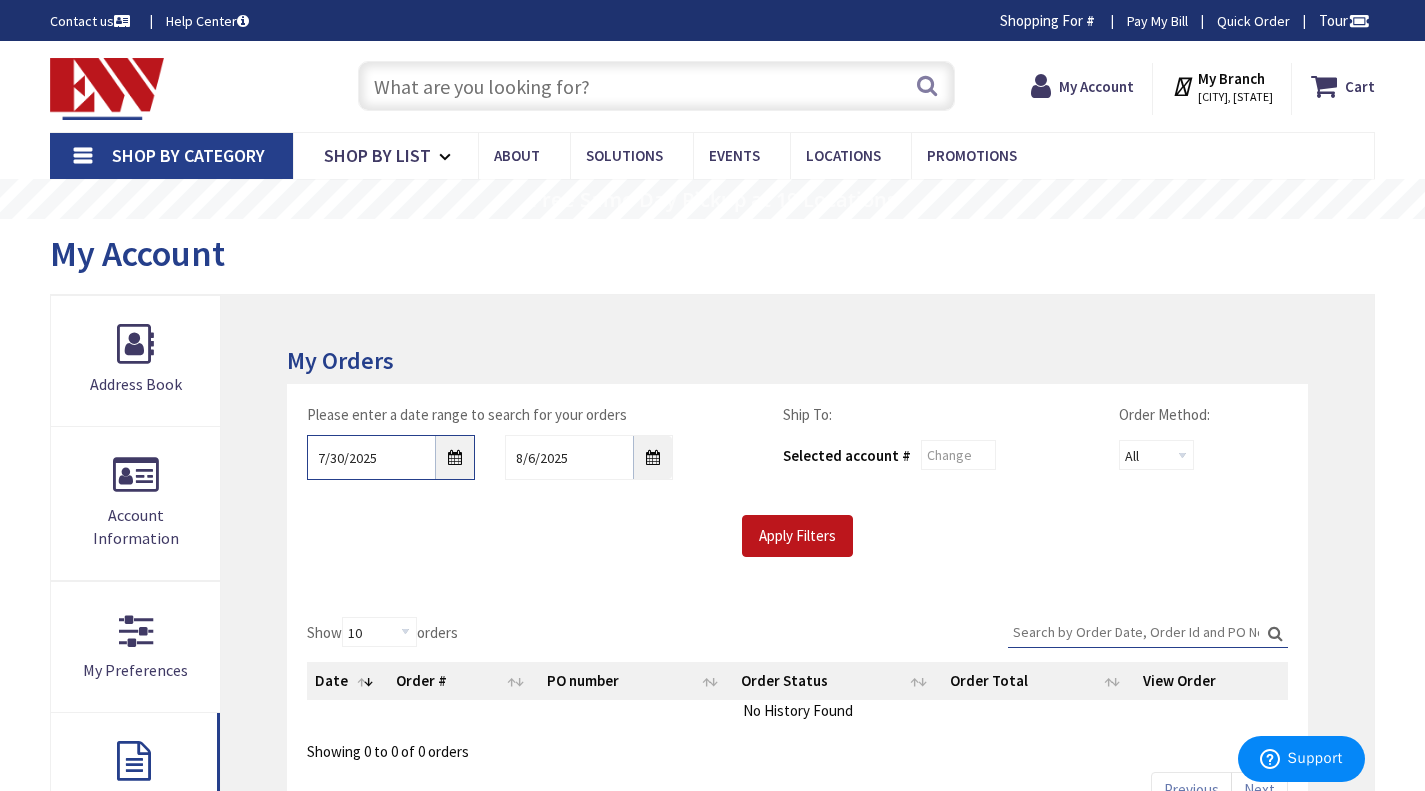 click on "7/30/2025" at bounding box center [391, 457] 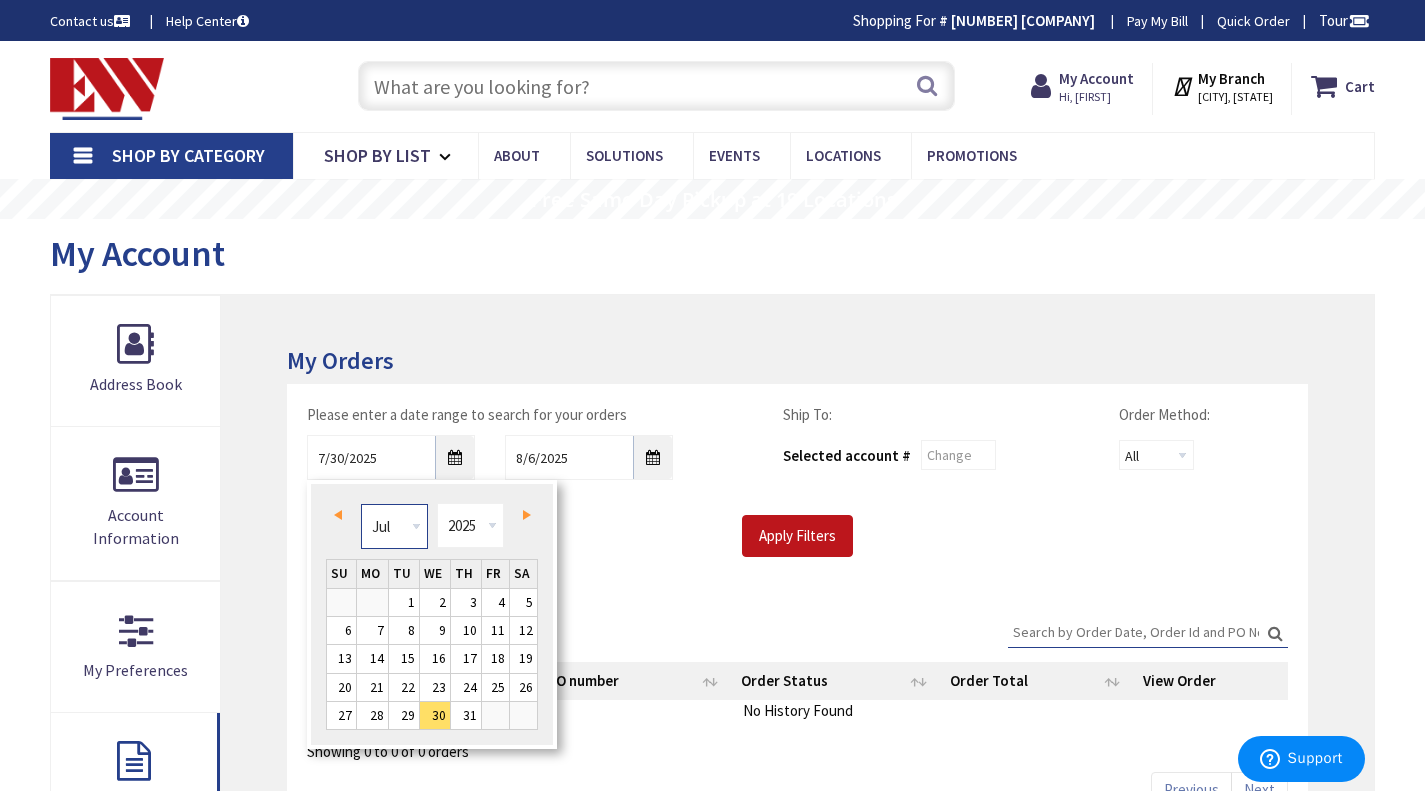 click on "Jan Feb Mar Apr May Jun Jul Aug Sep Oct Nov Dec" at bounding box center (394, 526) 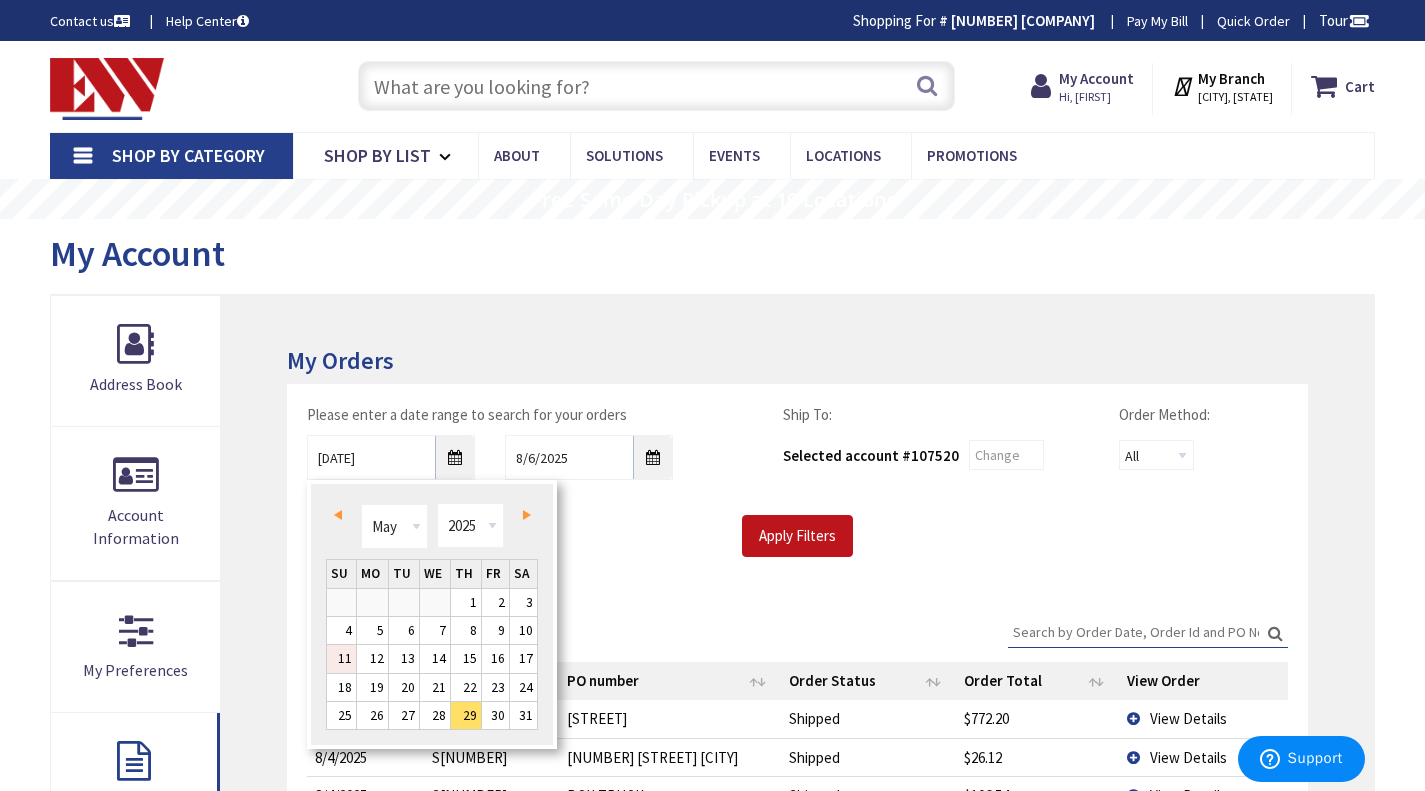 click on "11" at bounding box center (341, 658) 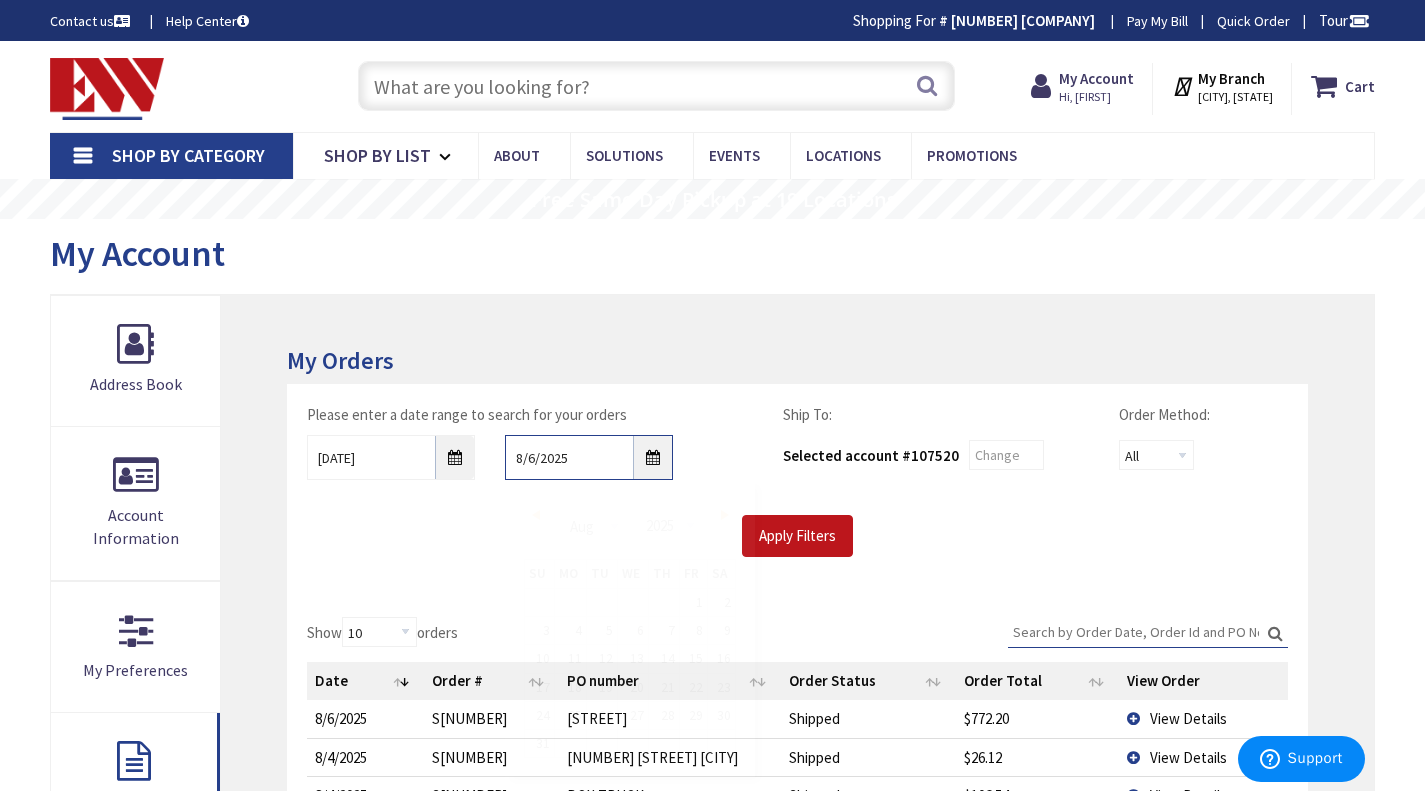 click on "8/6/2025" at bounding box center (589, 457) 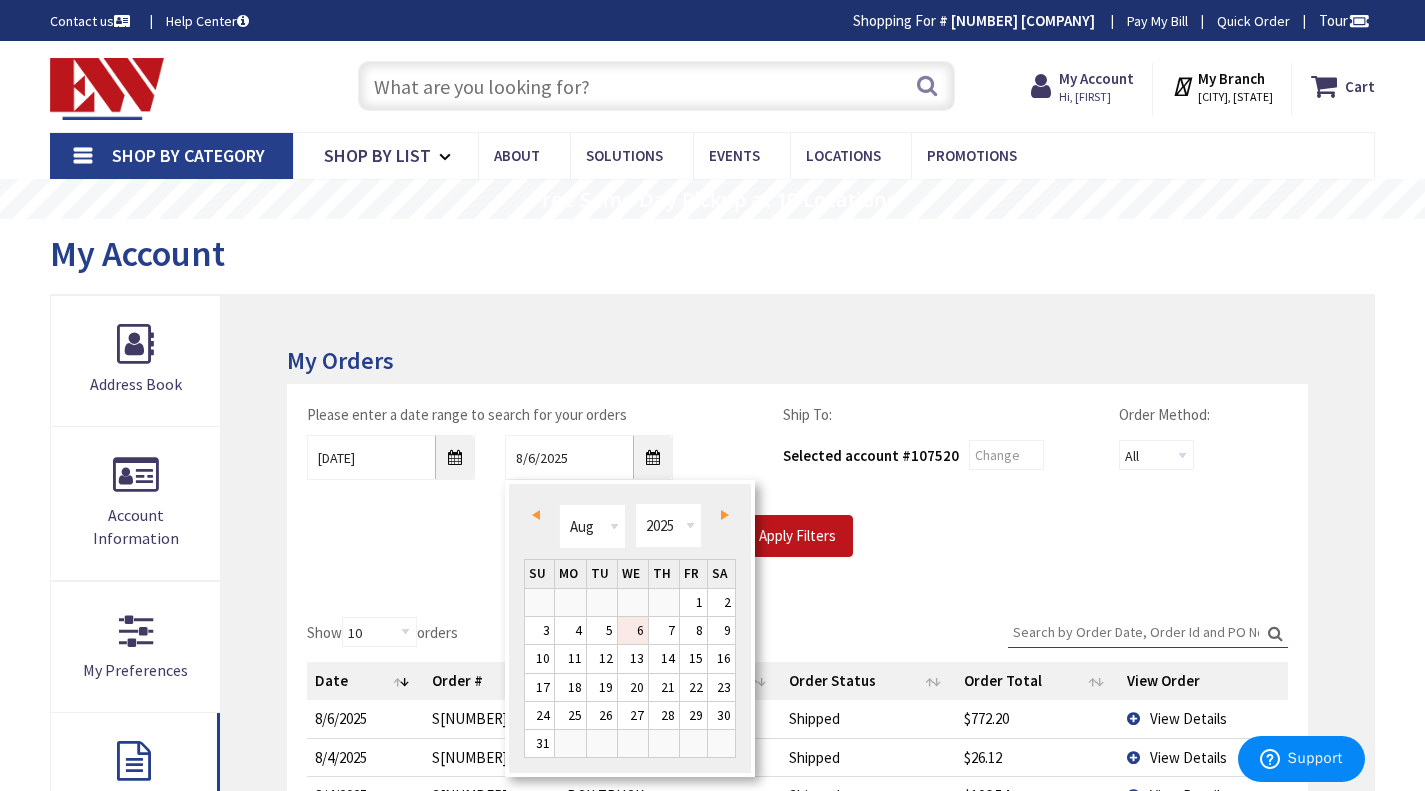 click on "Prev" at bounding box center (539, 514) 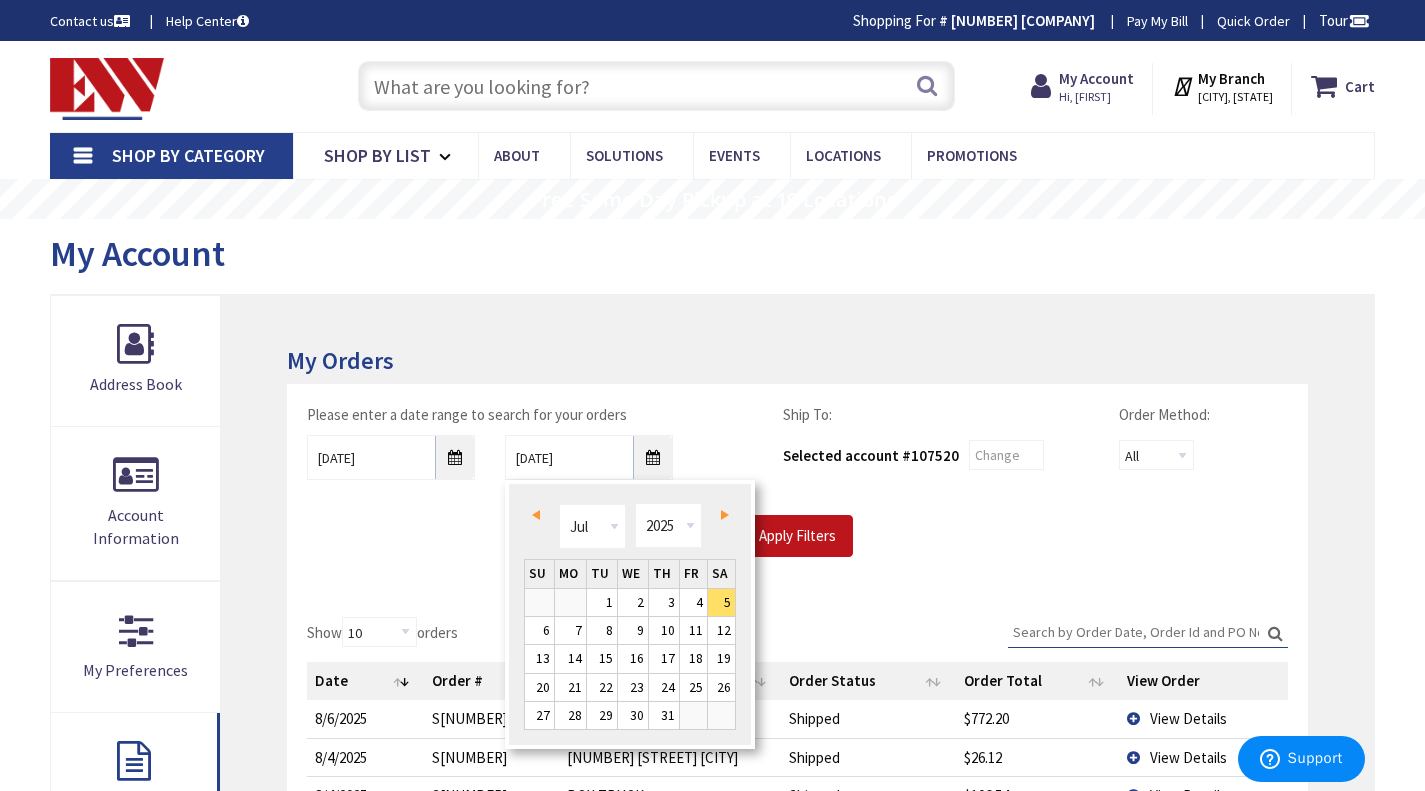 click on "Prev" at bounding box center (539, 514) 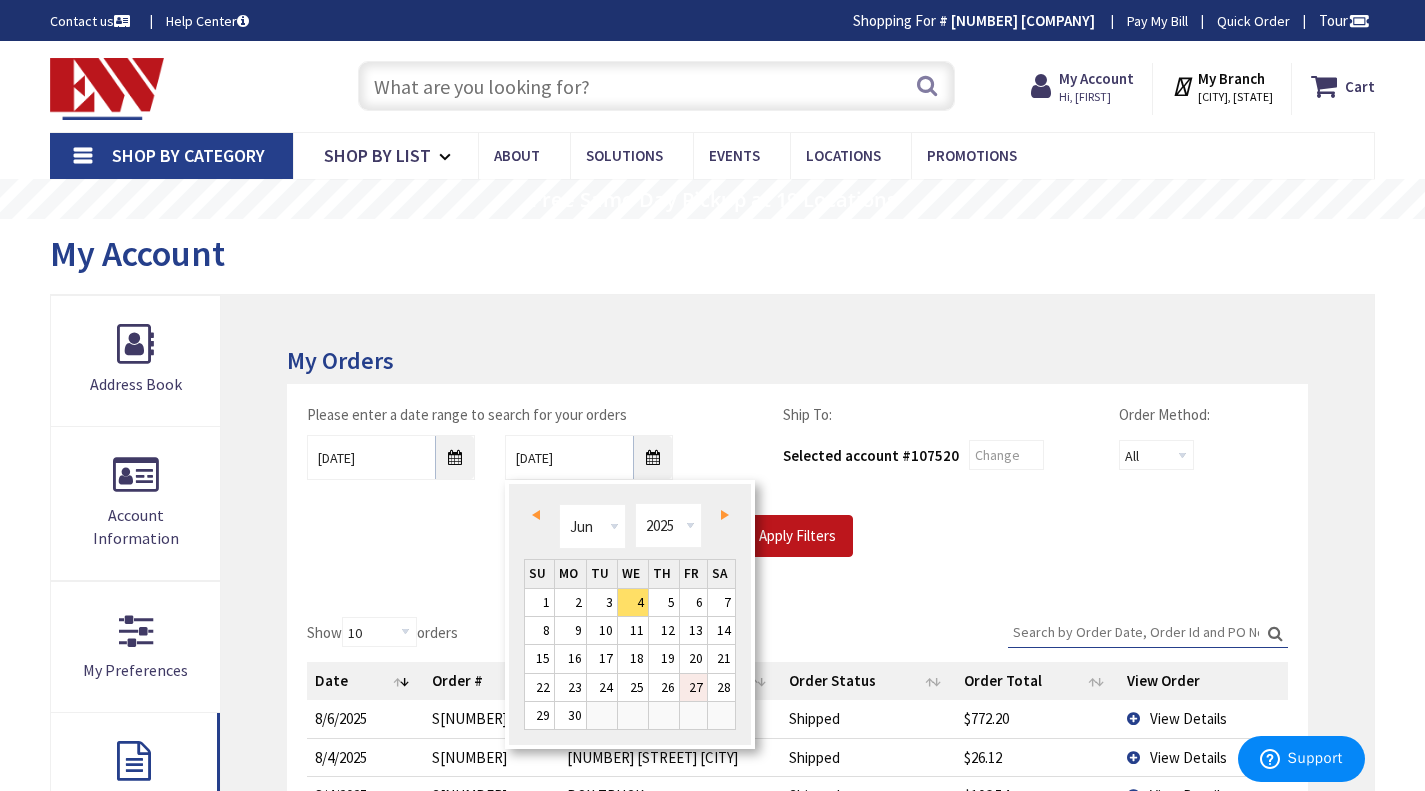 click on "27" at bounding box center [693, 687] 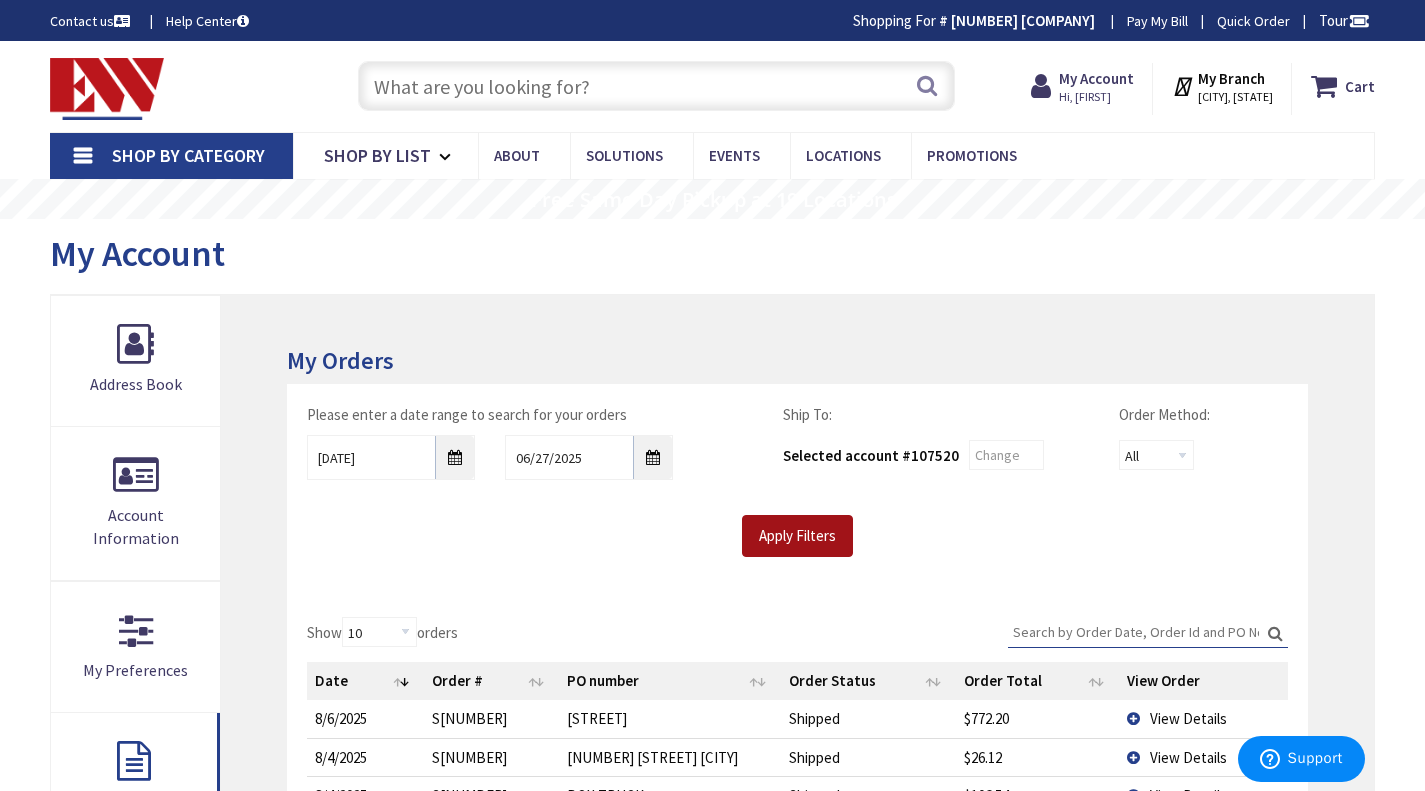 click on "Apply Filters" at bounding box center [797, 536] 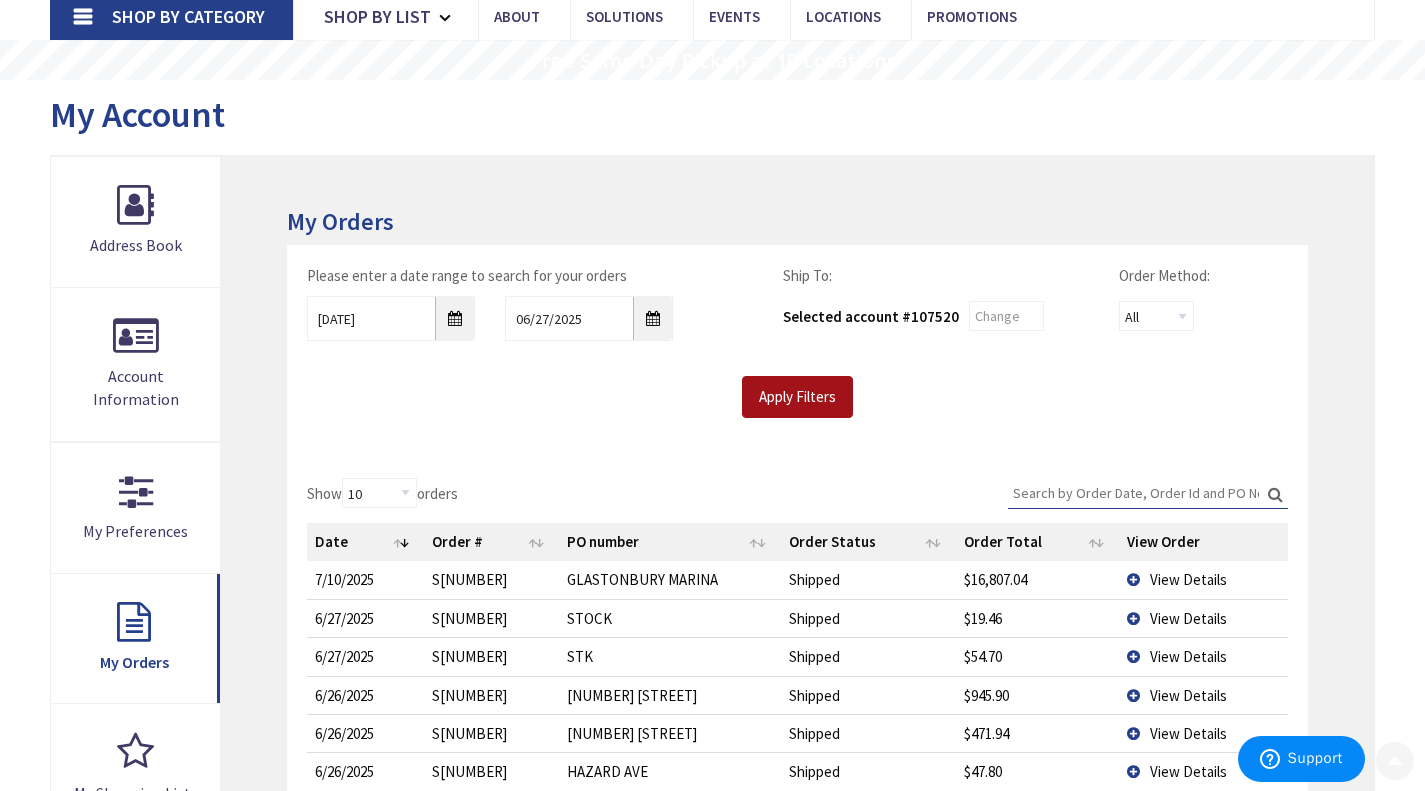 scroll, scrollTop: 210, scrollLeft: 0, axis: vertical 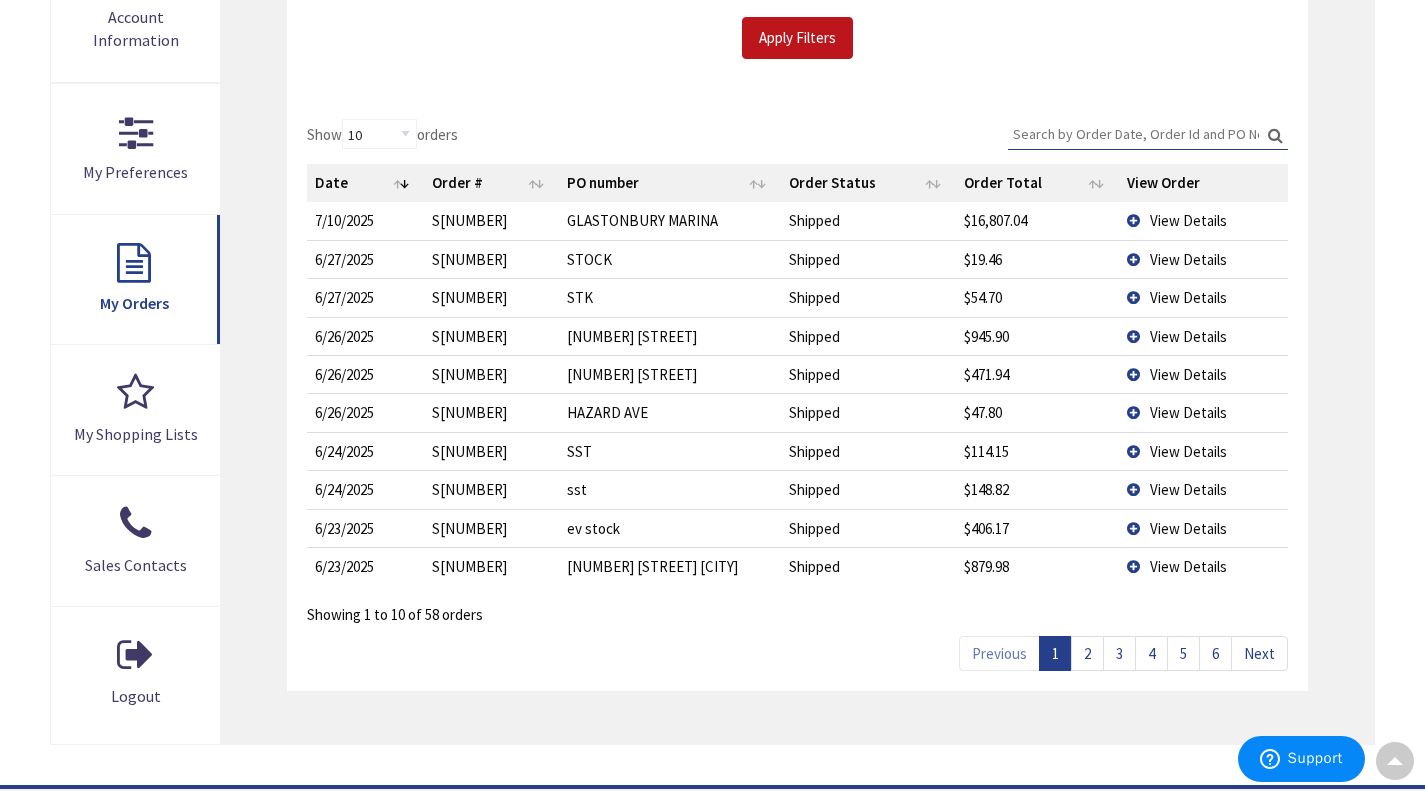 click on "5" at bounding box center [1183, 653] 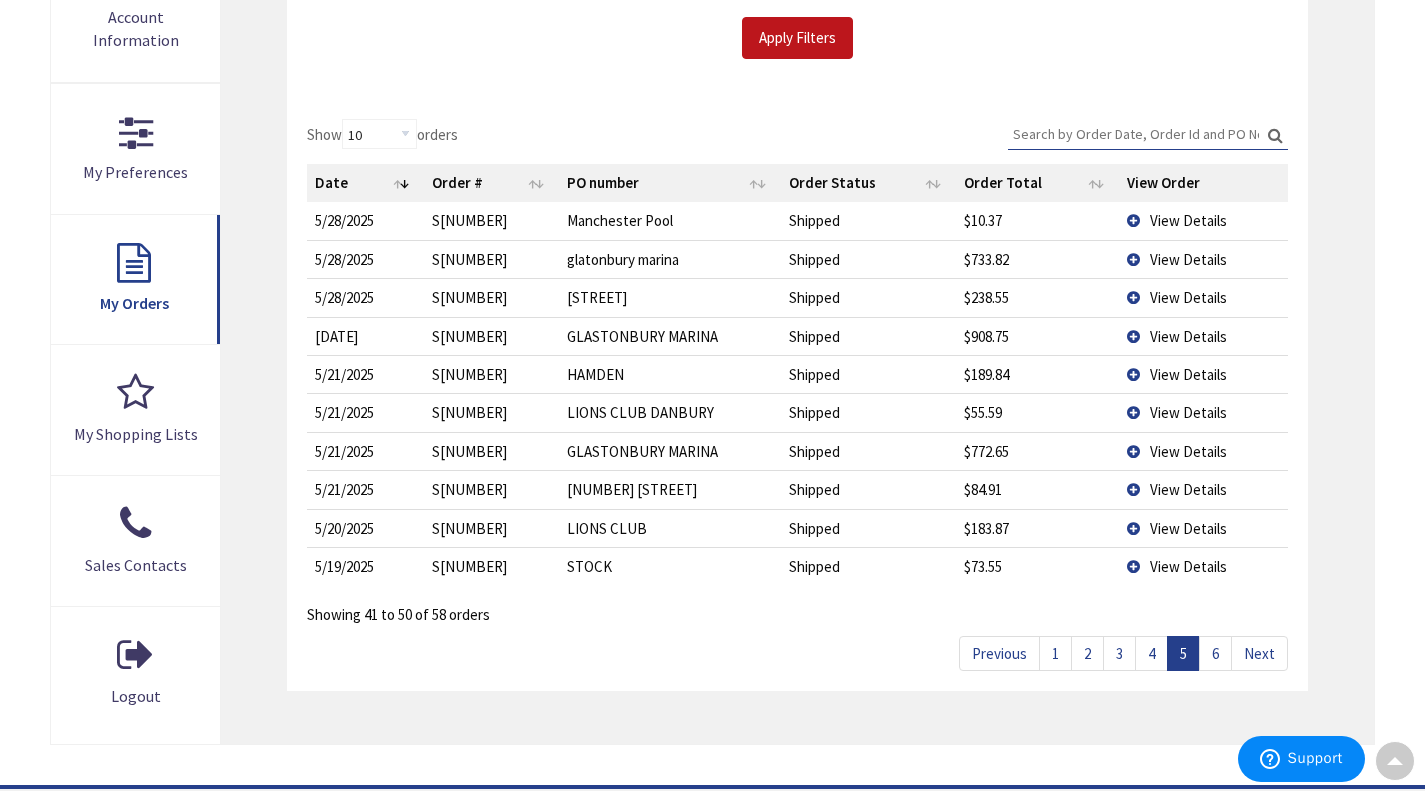 click on "6" at bounding box center [1215, 653] 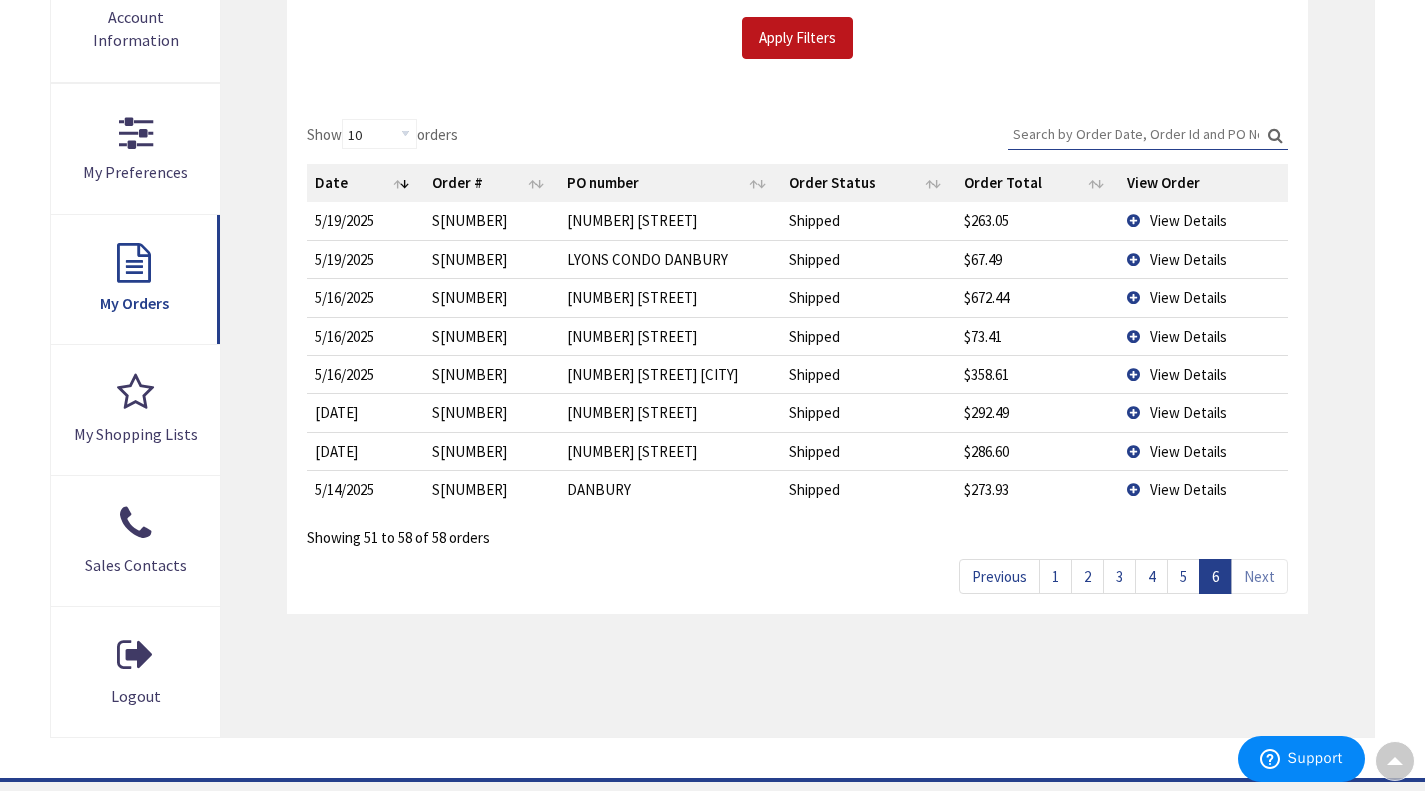 click on "View Details" at bounding box center (1188, 297) 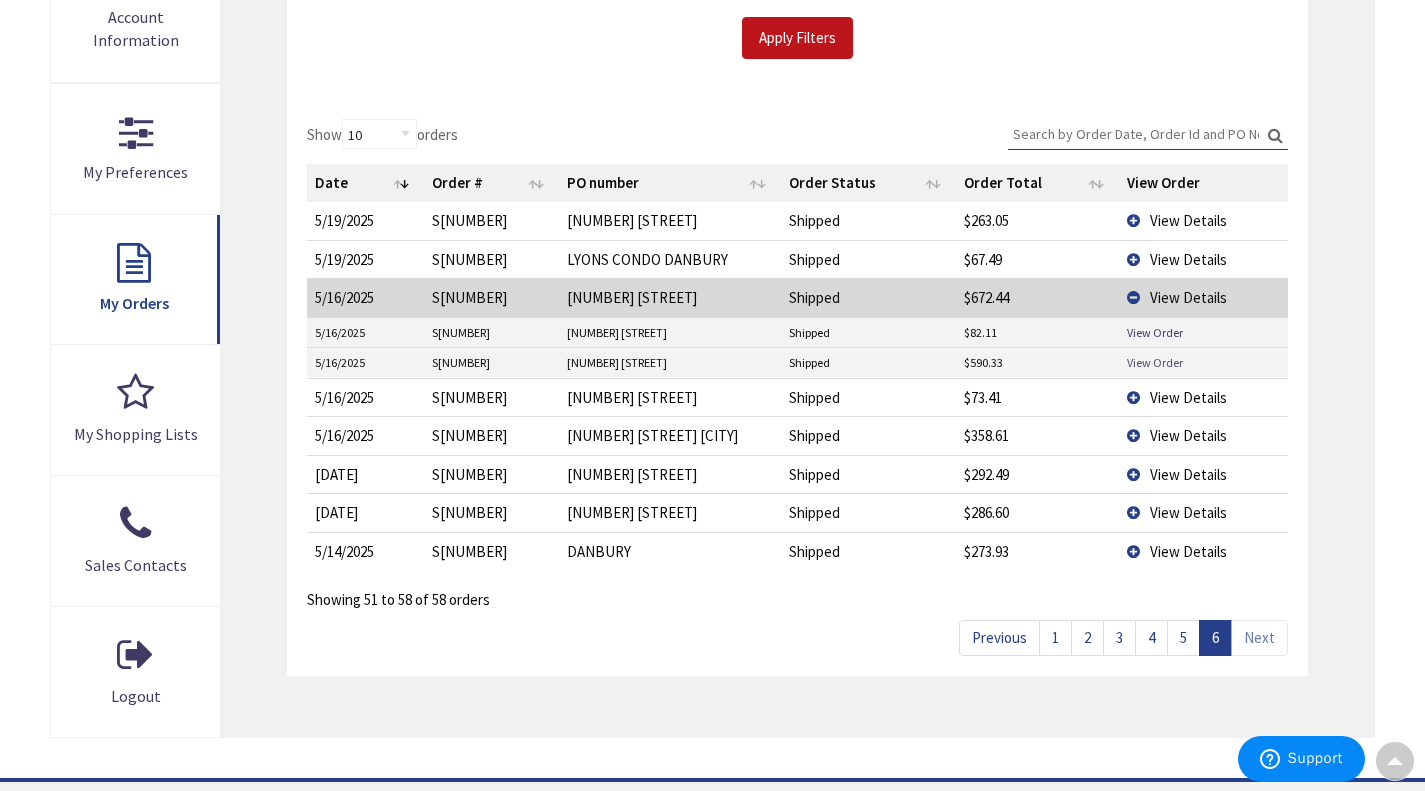 click on "View Order" at bounding box center [1155, 362] 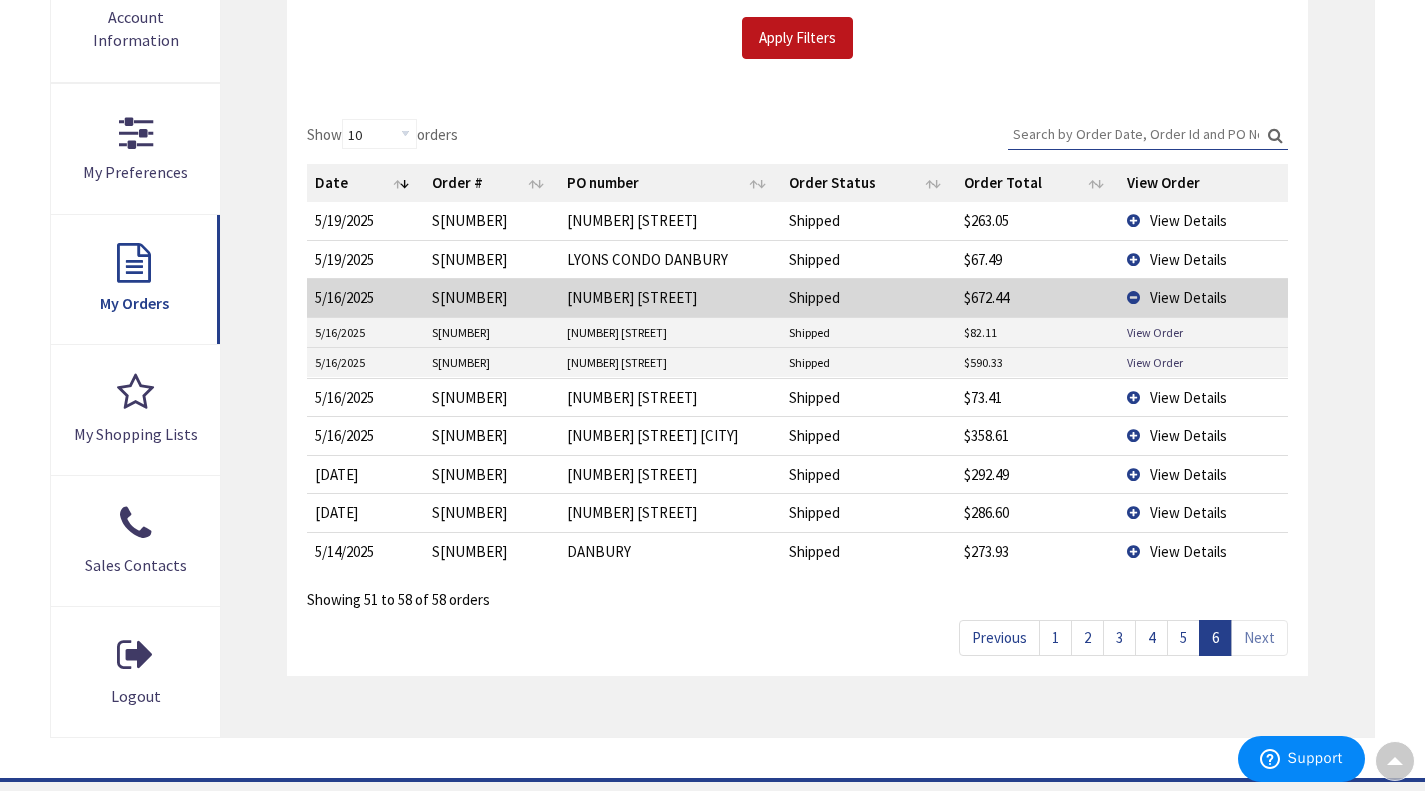 click on "View Details" at bounding box center (1188, 297) 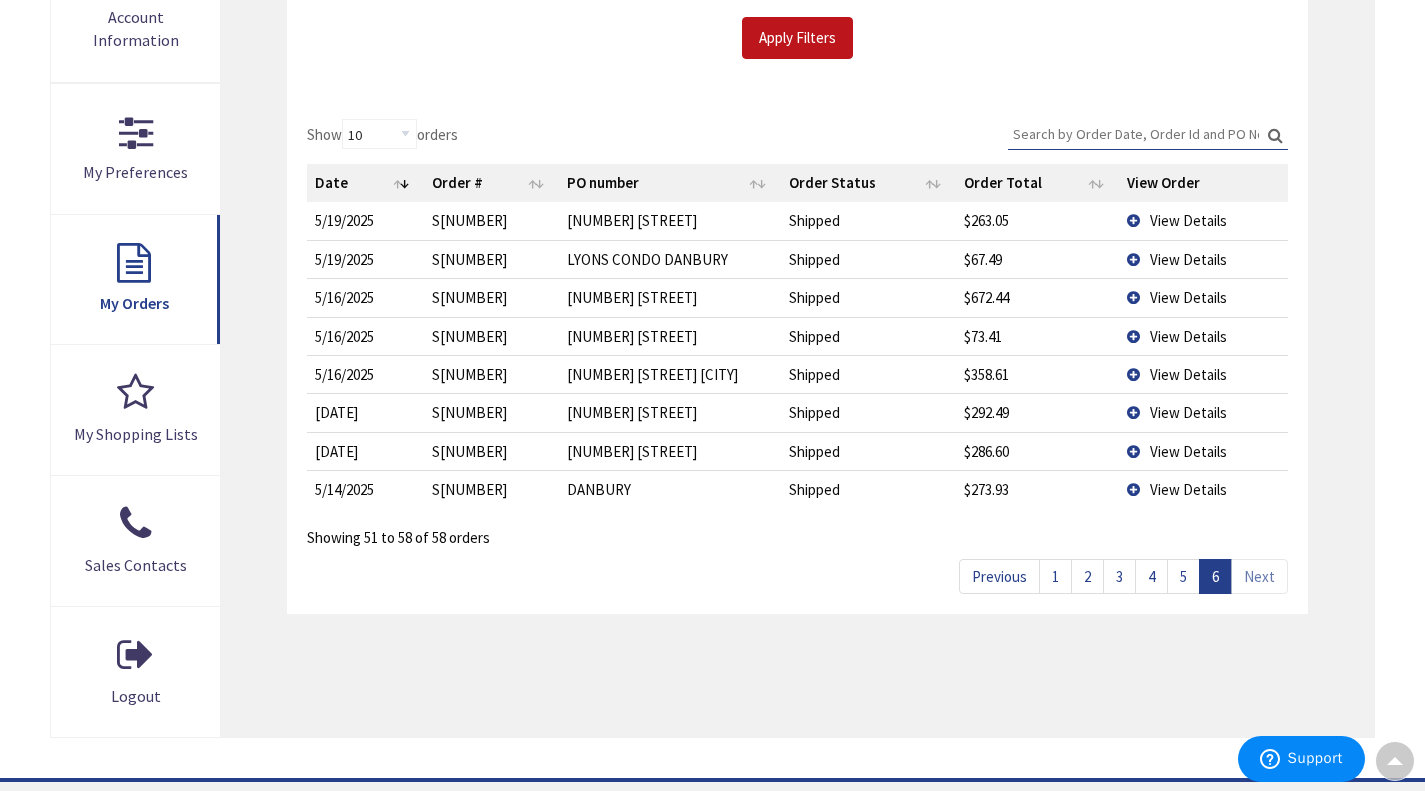 click on "View Details" at bounding box center [1188, 451] 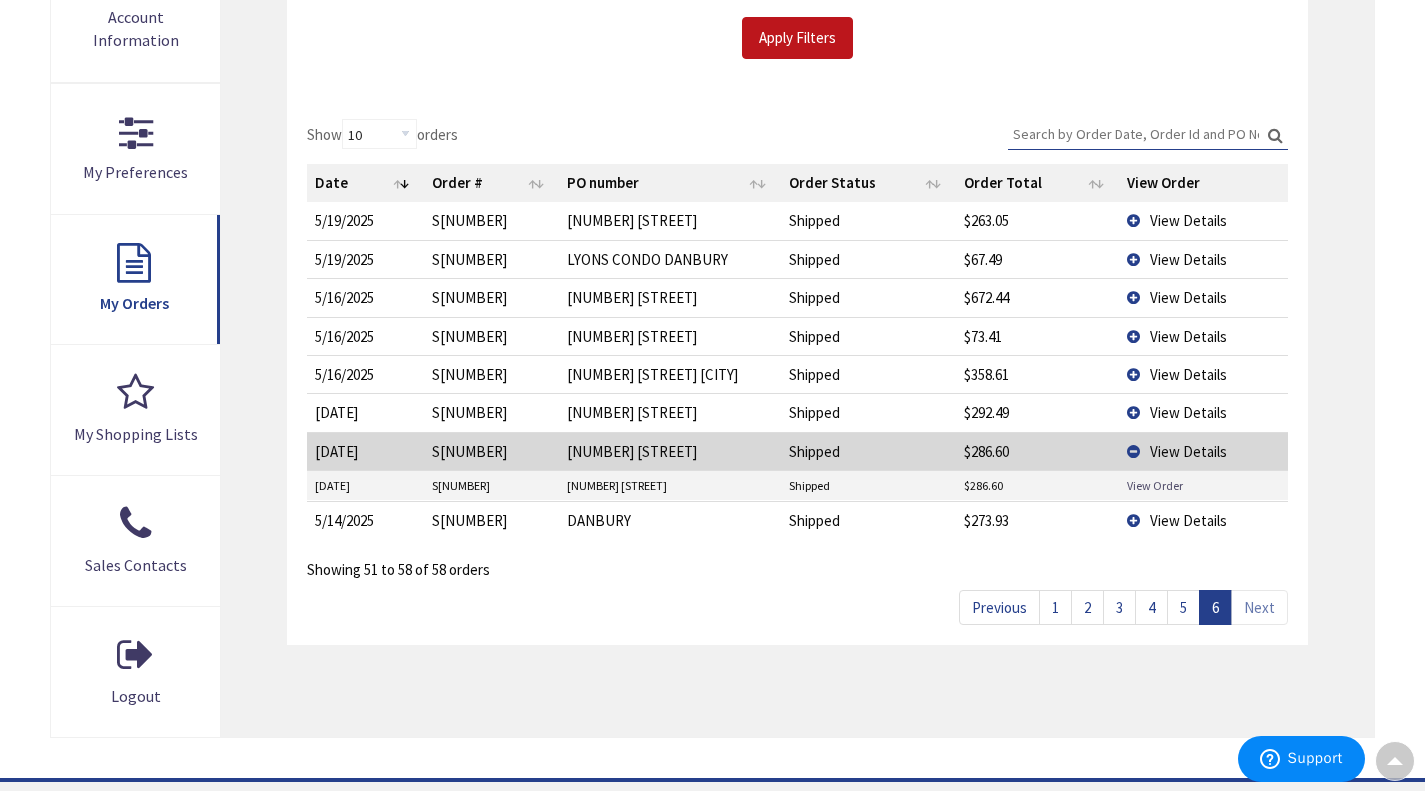 click on "View Order" at bounding box center [1155, 485] 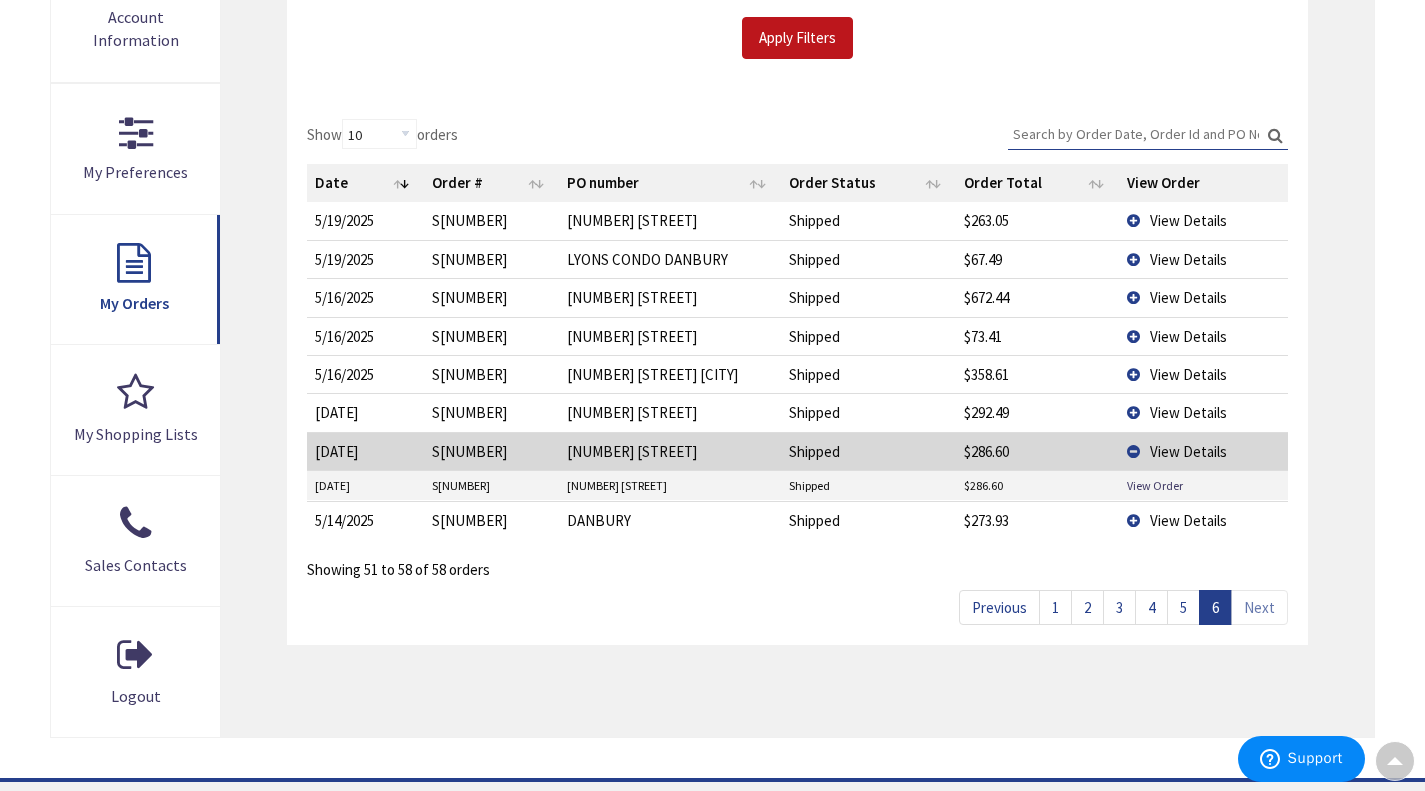 click on "View Details" at bounding box center [1188, 451] 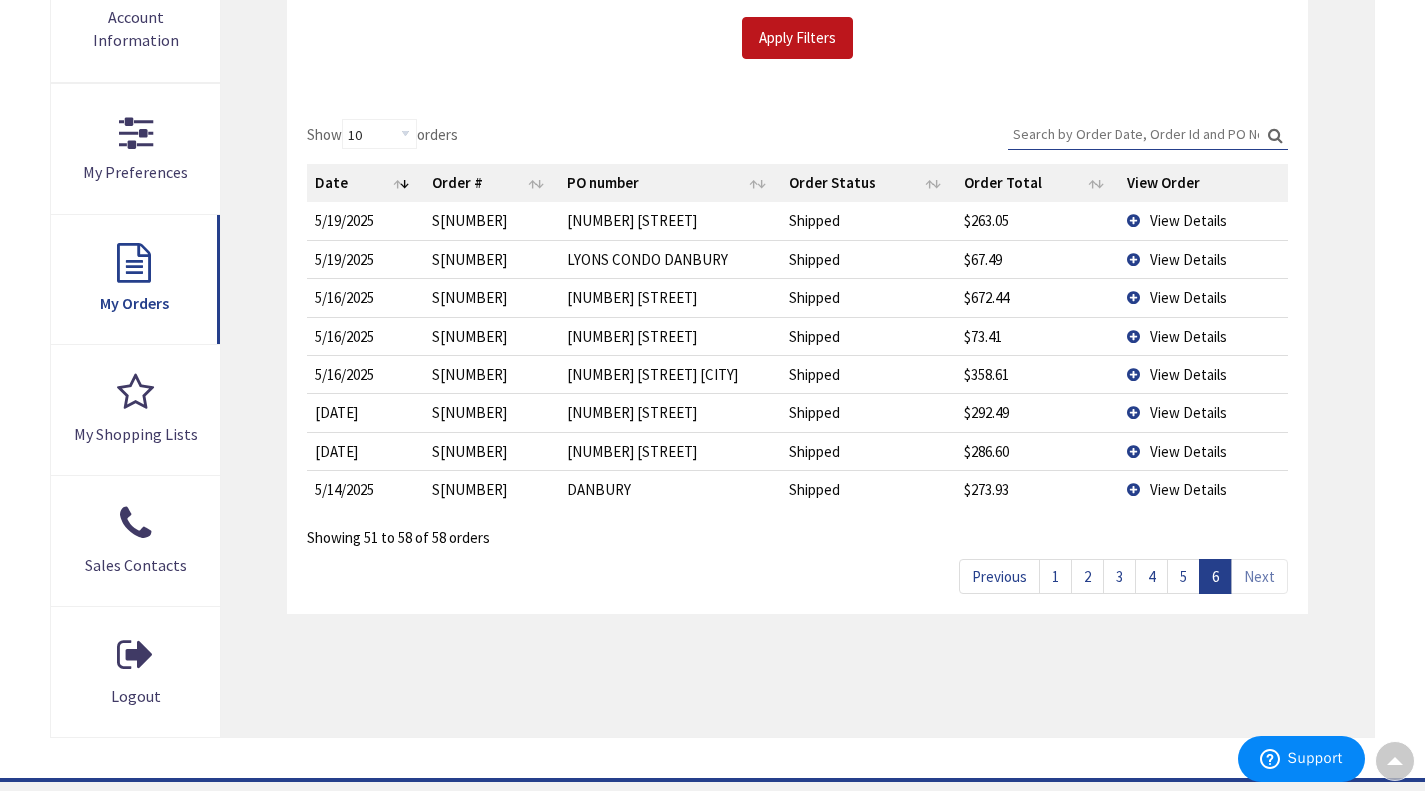 click on "View Details" at bounding box center [1188, 412] 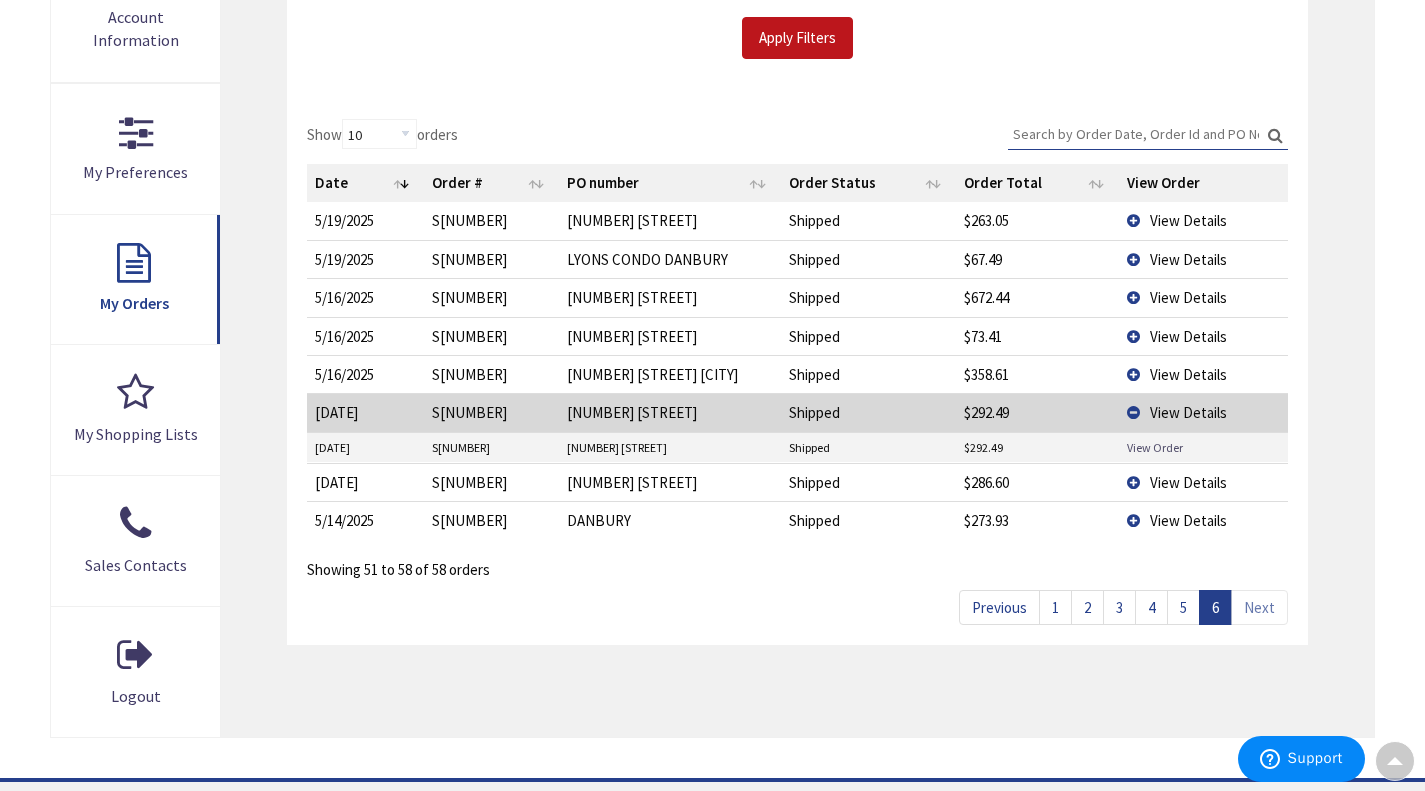 click on "View Order" at bounding box center [1155, 447] 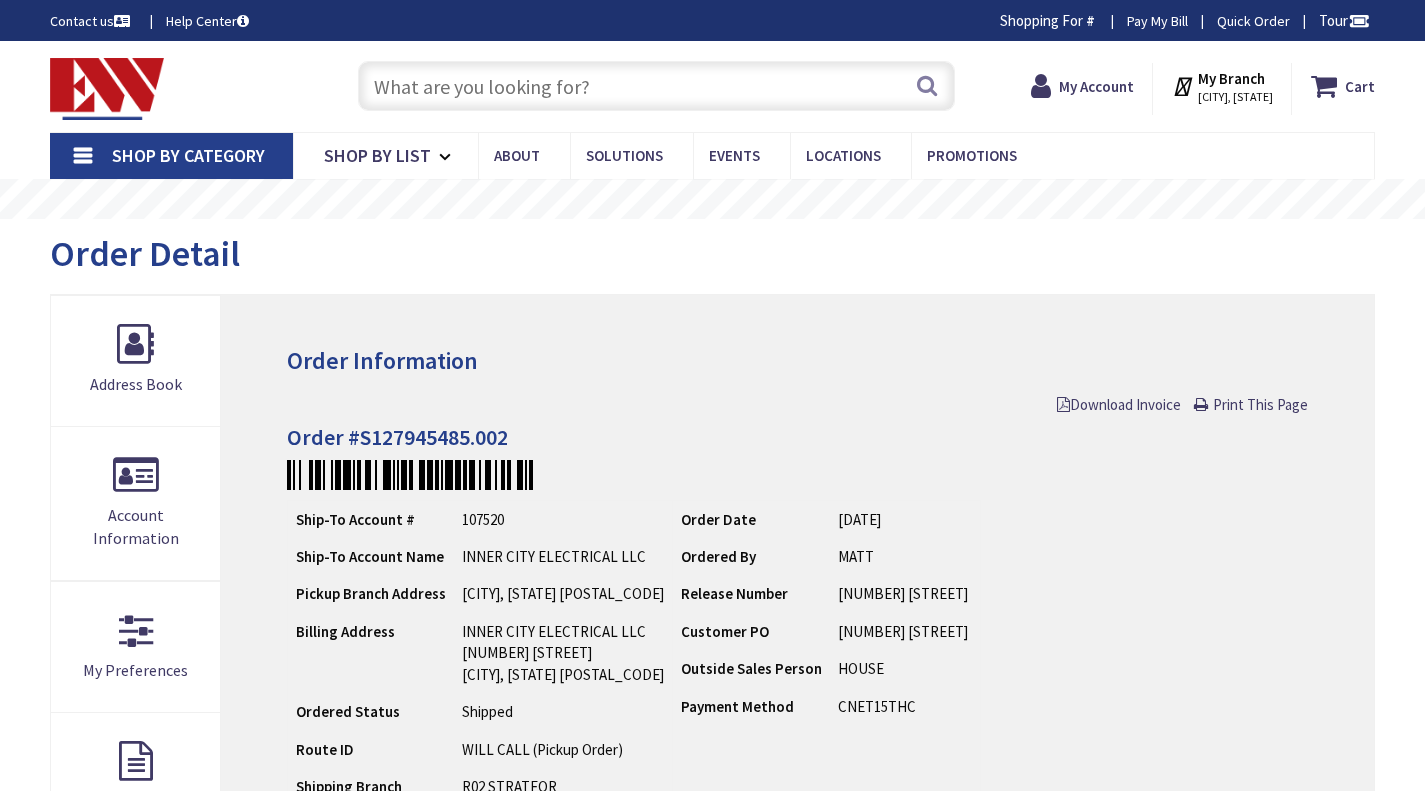 scroll, scrollTop: 0, scrollLeft: 0, axis: both 